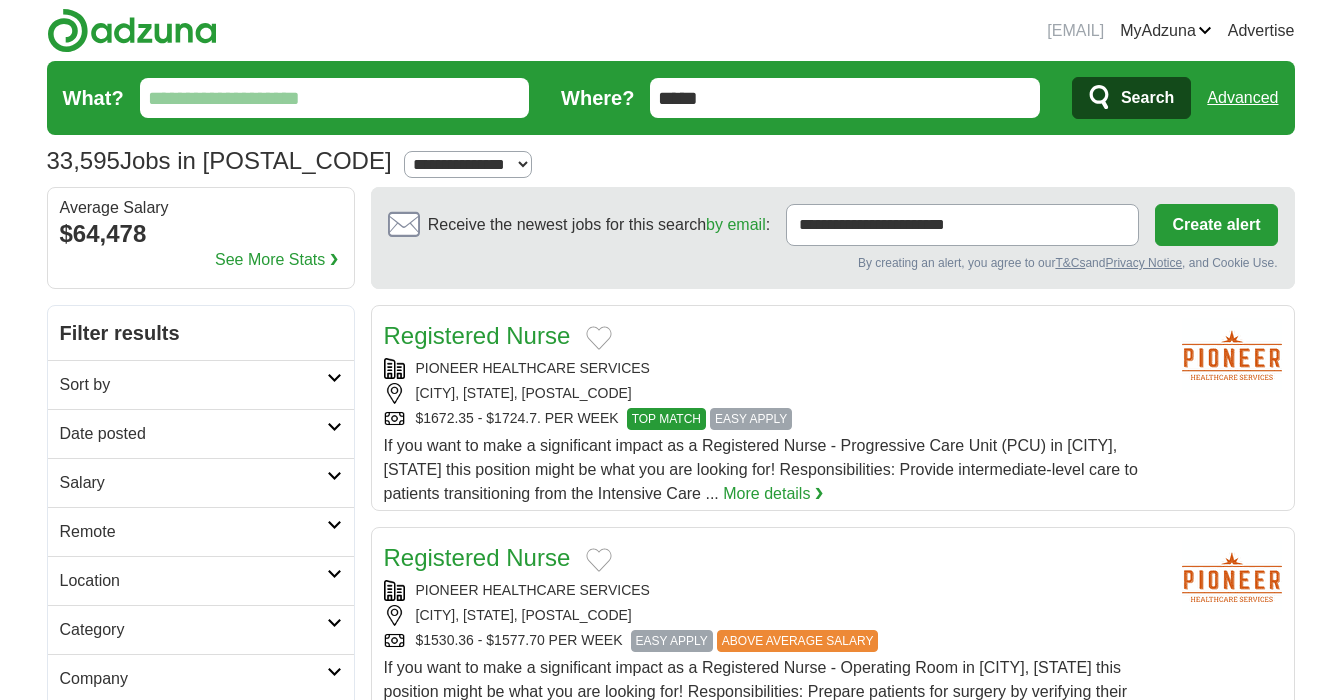 scroll, scrollTop: 0, scrollLeft: 0, axis: both 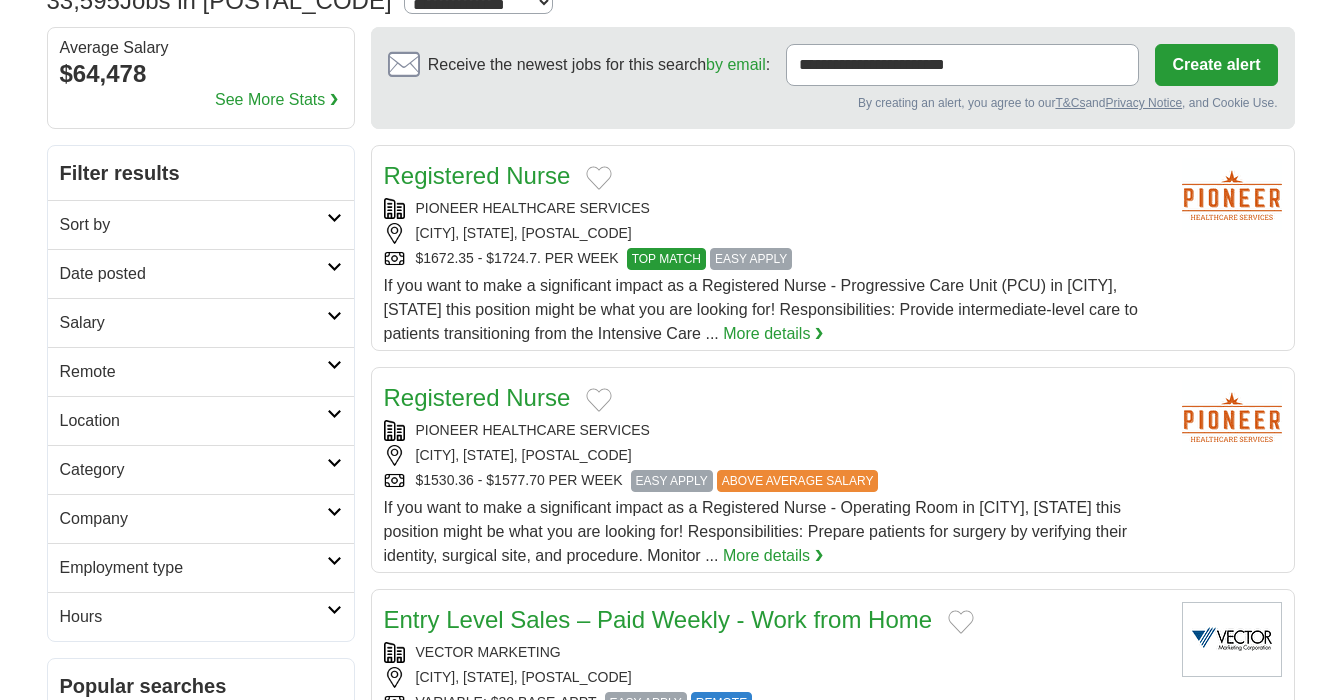 click on "Remote" at bounding box center [201, 371] 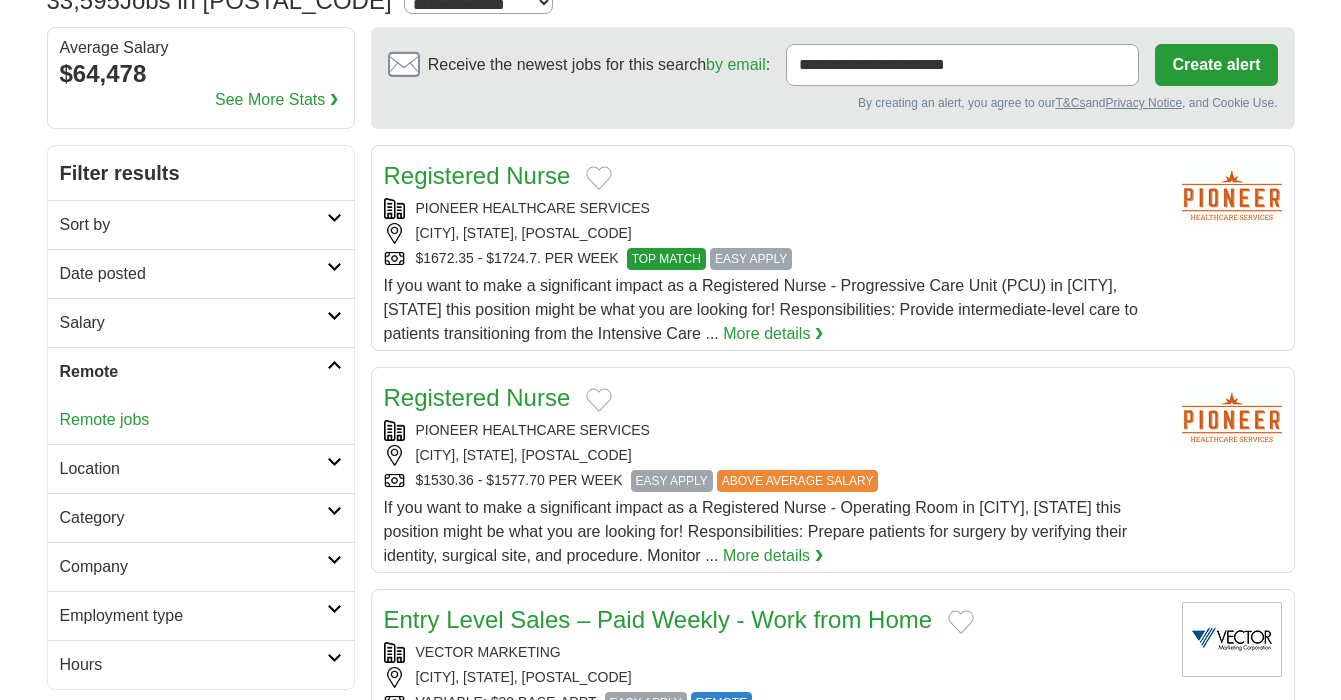 click at bounding box center (334, 365) 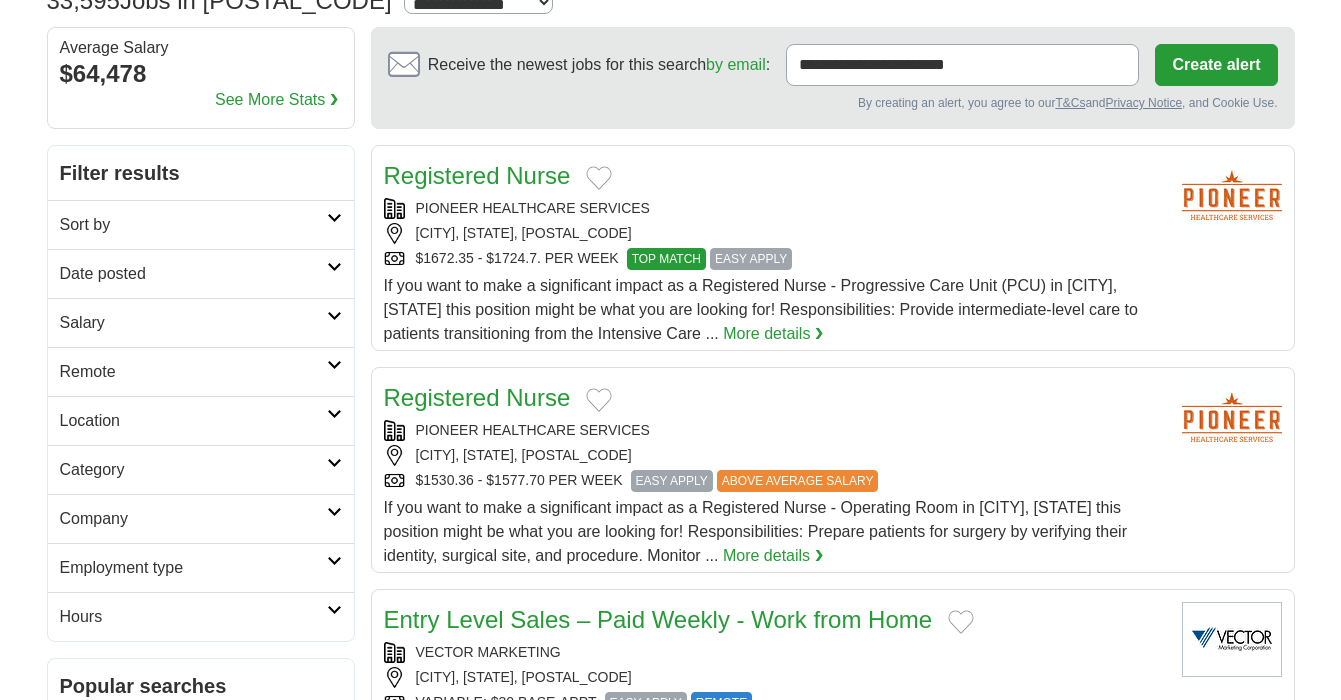 click on "Location" at bounding box center [201, 420] 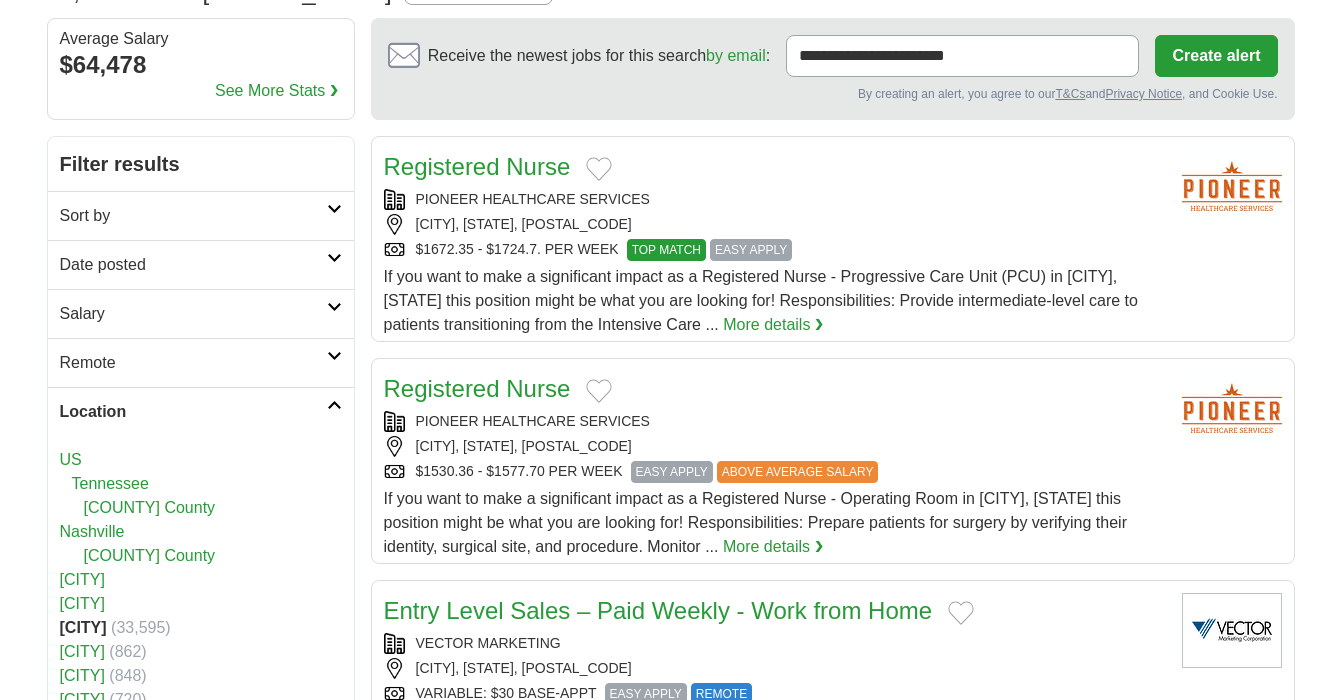 scroll, scrollTop: 153, scrollLeft: 0, axis: vertical 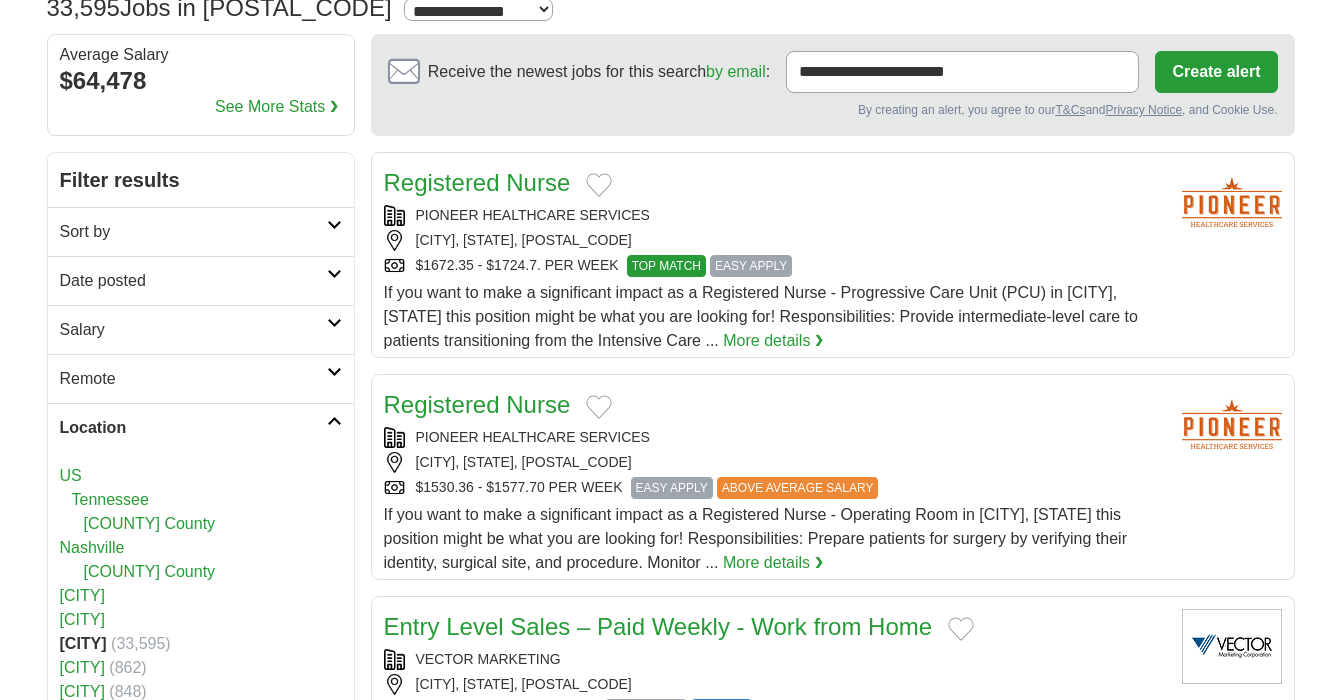 click on "Remote" at bounding box center [201, 378] 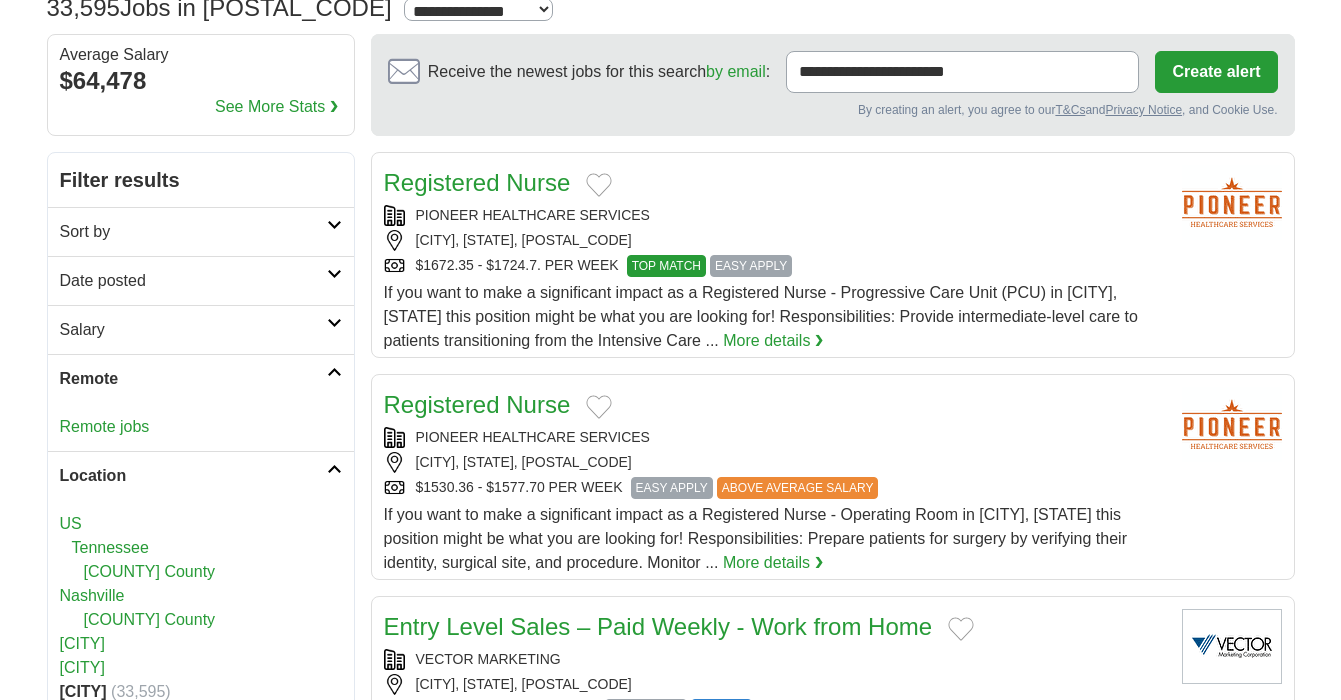 click on "Remote jobs" at bounding box center (105, 426) 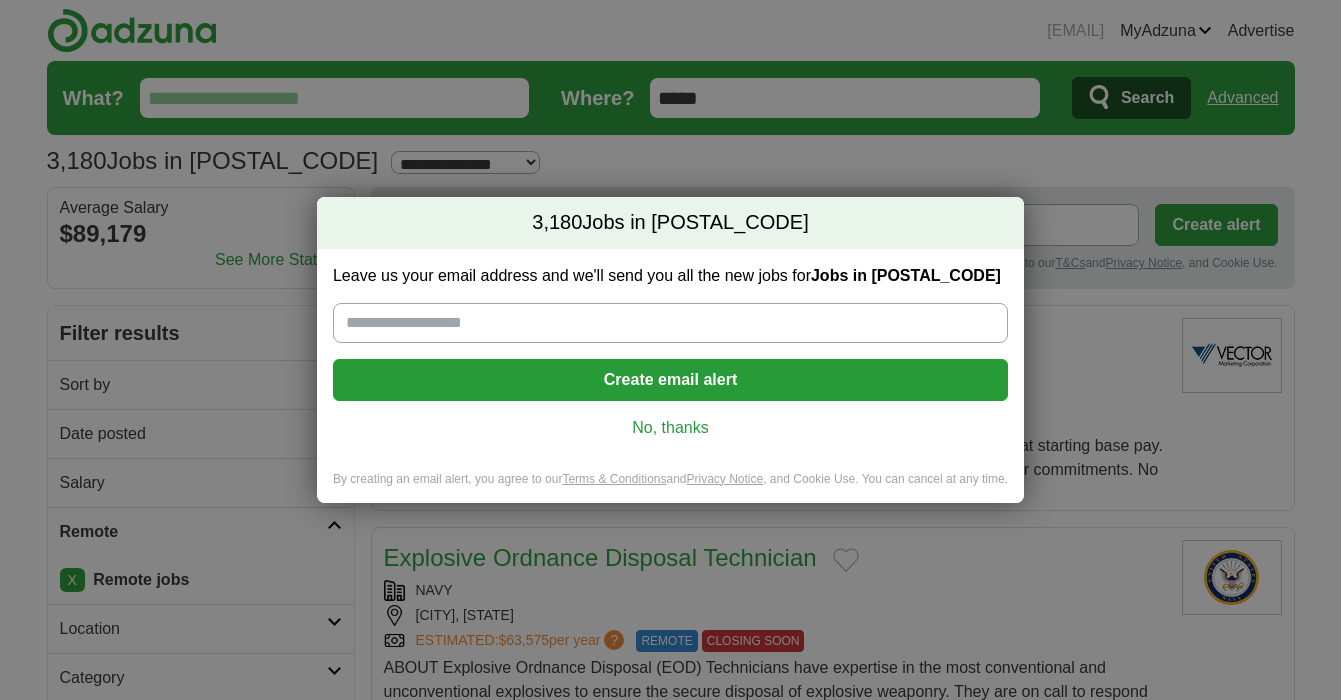 scroll, scrollTop: 0, scrollLeft: 0, axis: both 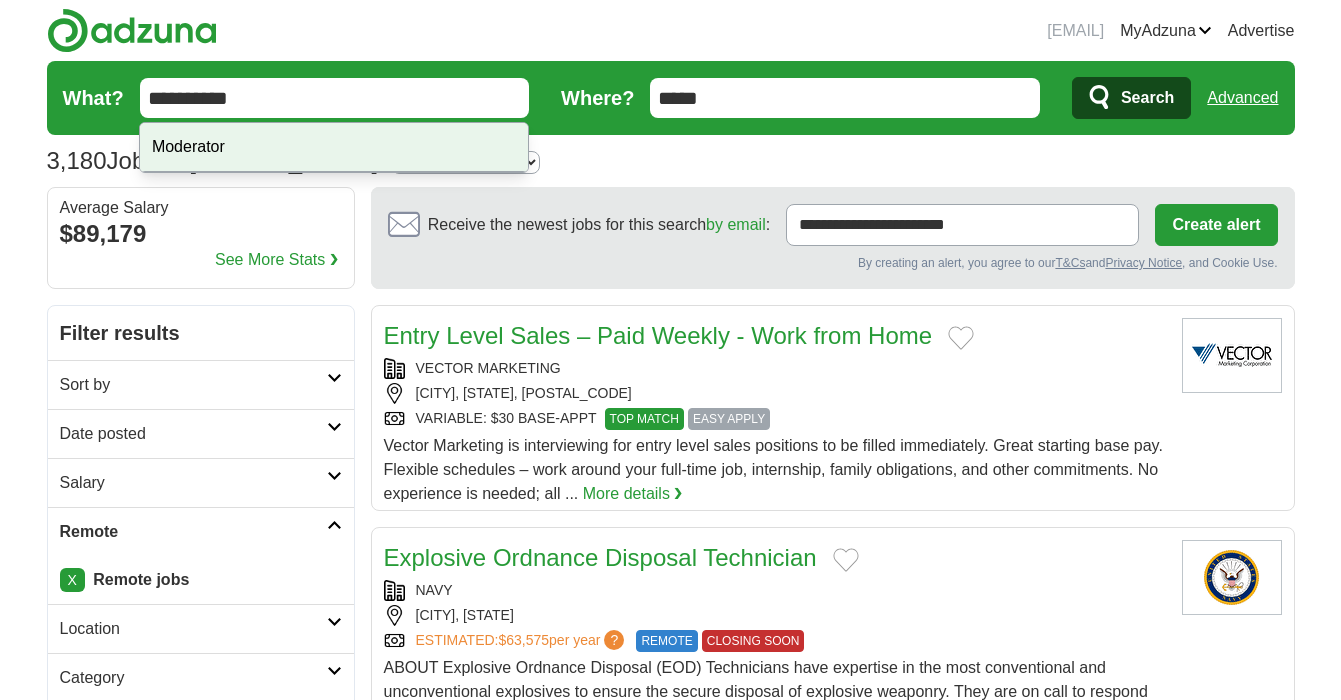 click on "Moderator" at bounding box center (334, 147) 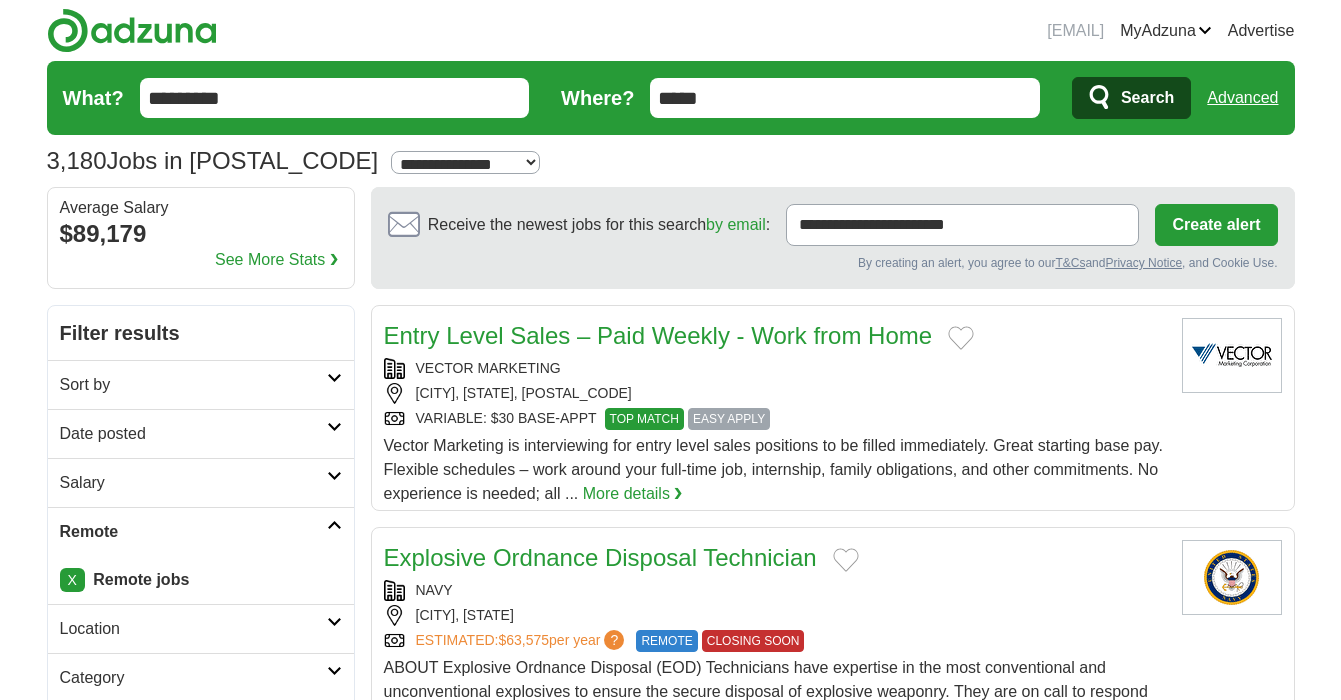 click on "Search" at bounding box center (1147, 98) 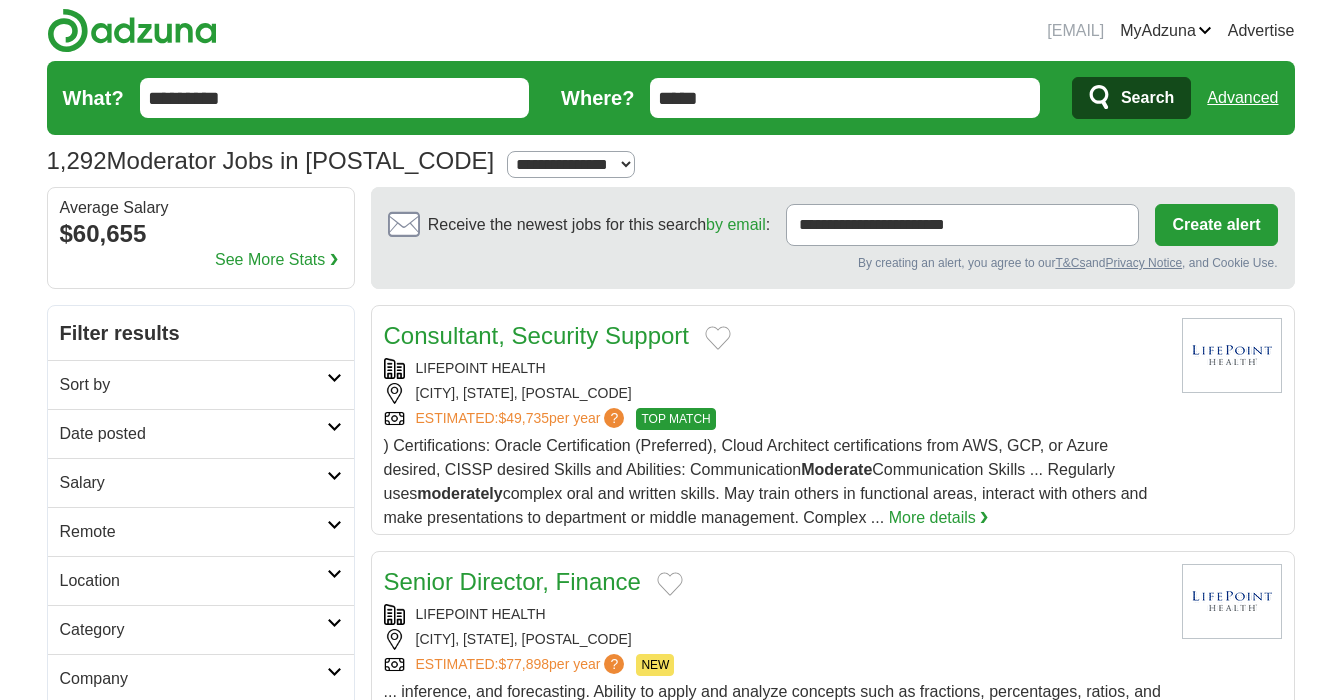 scroll, scrollTop: 0, scrollLeft: 0, axis: both 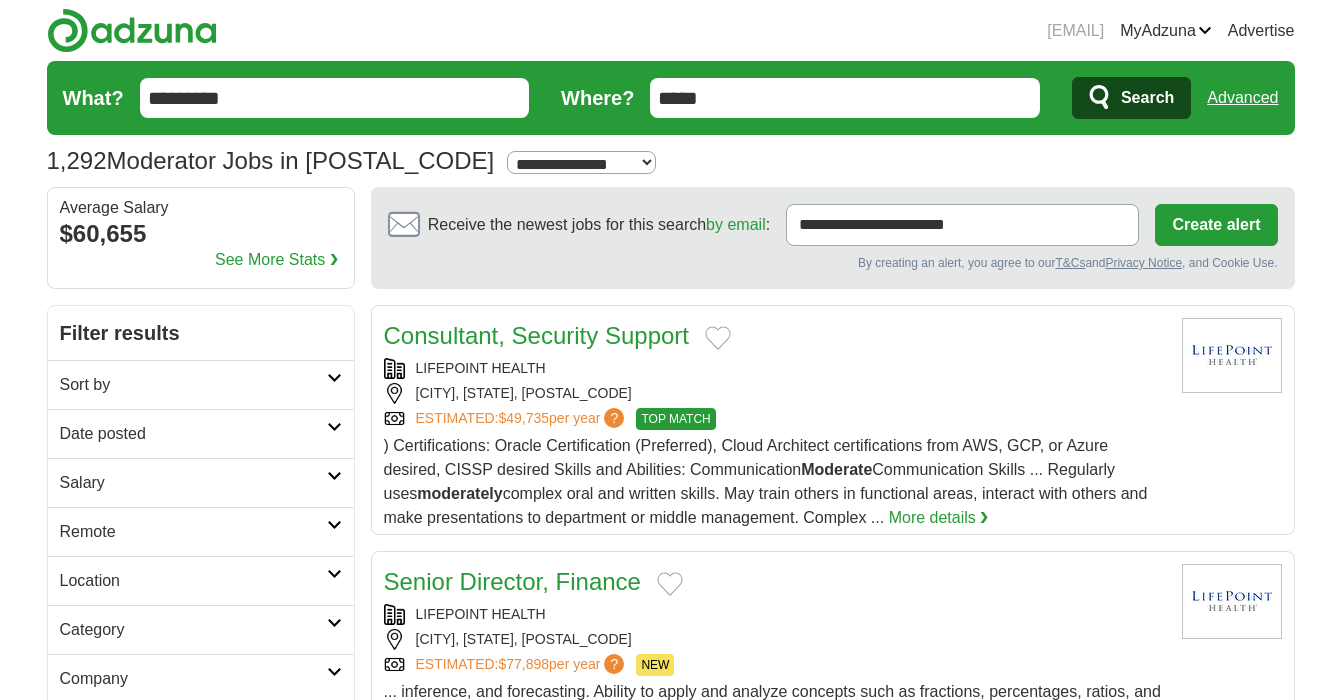 click on "*****" at bounding box center [845, 98] 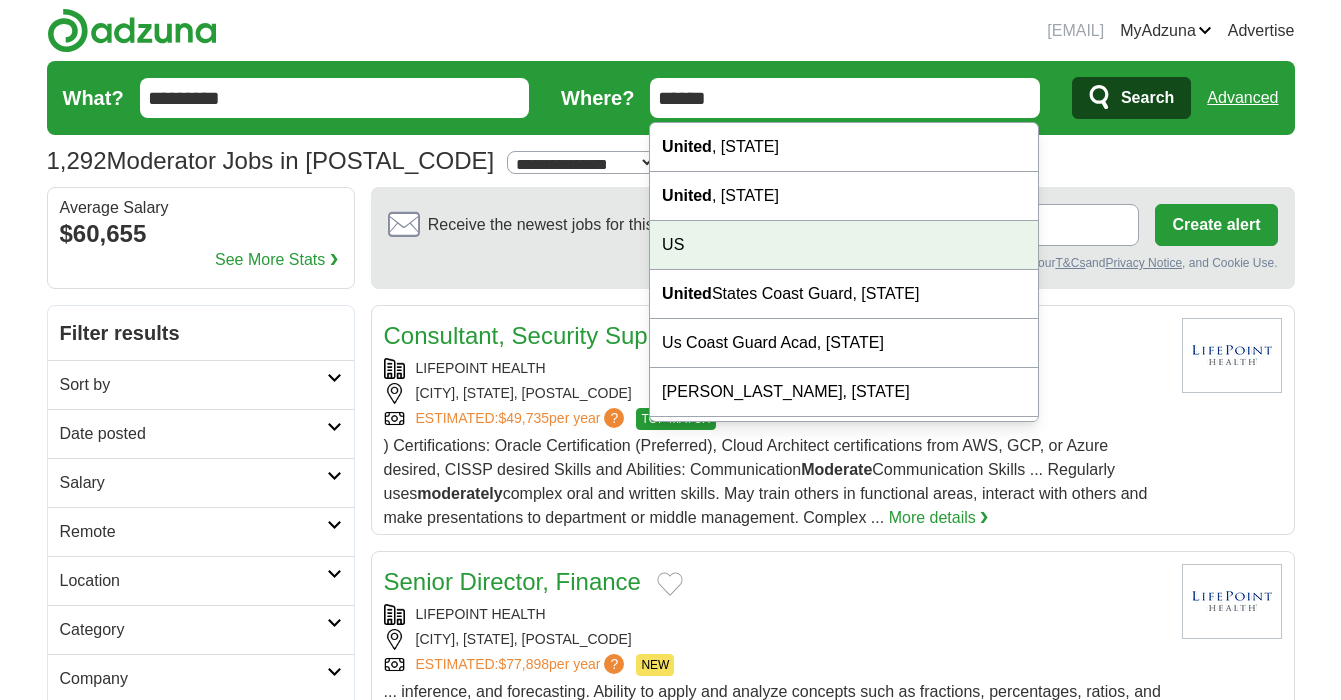 click on "US" at bounding box center (844, 245) 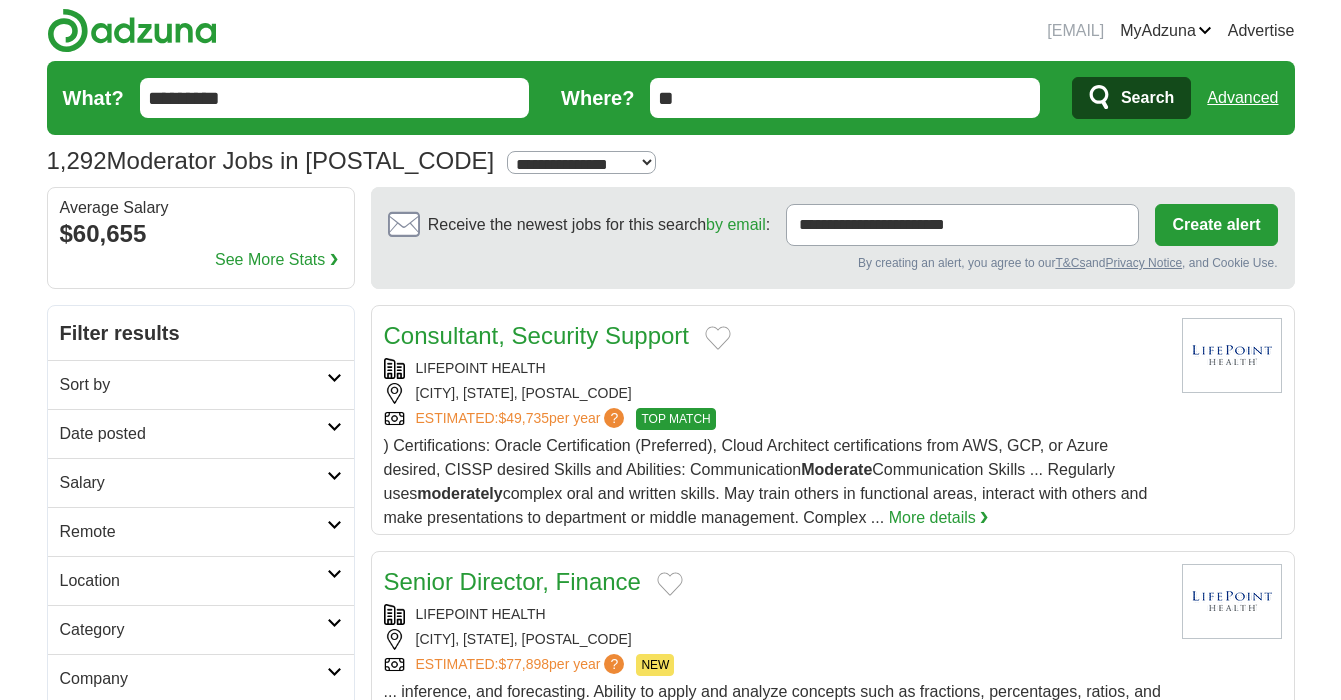 click on "Search" at bounding box center [1147, 98] 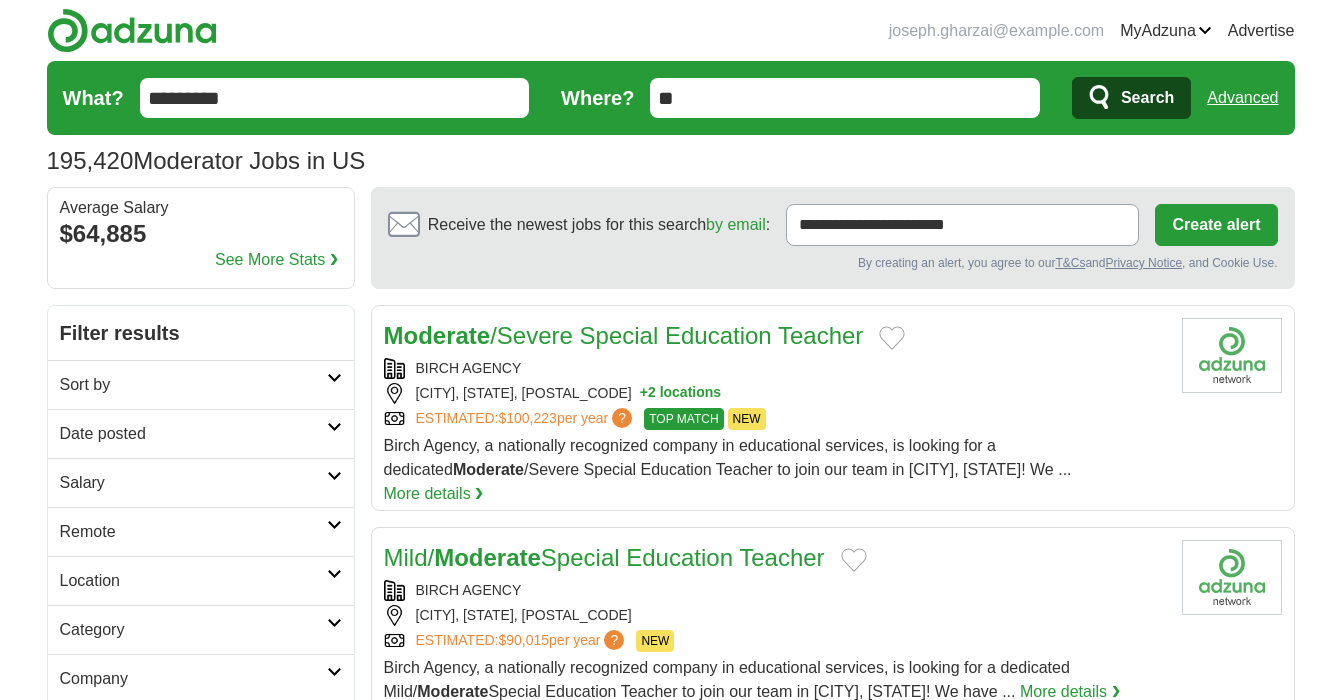 scroll, scrollTop: 0, scrollLeft: 0, axis: both 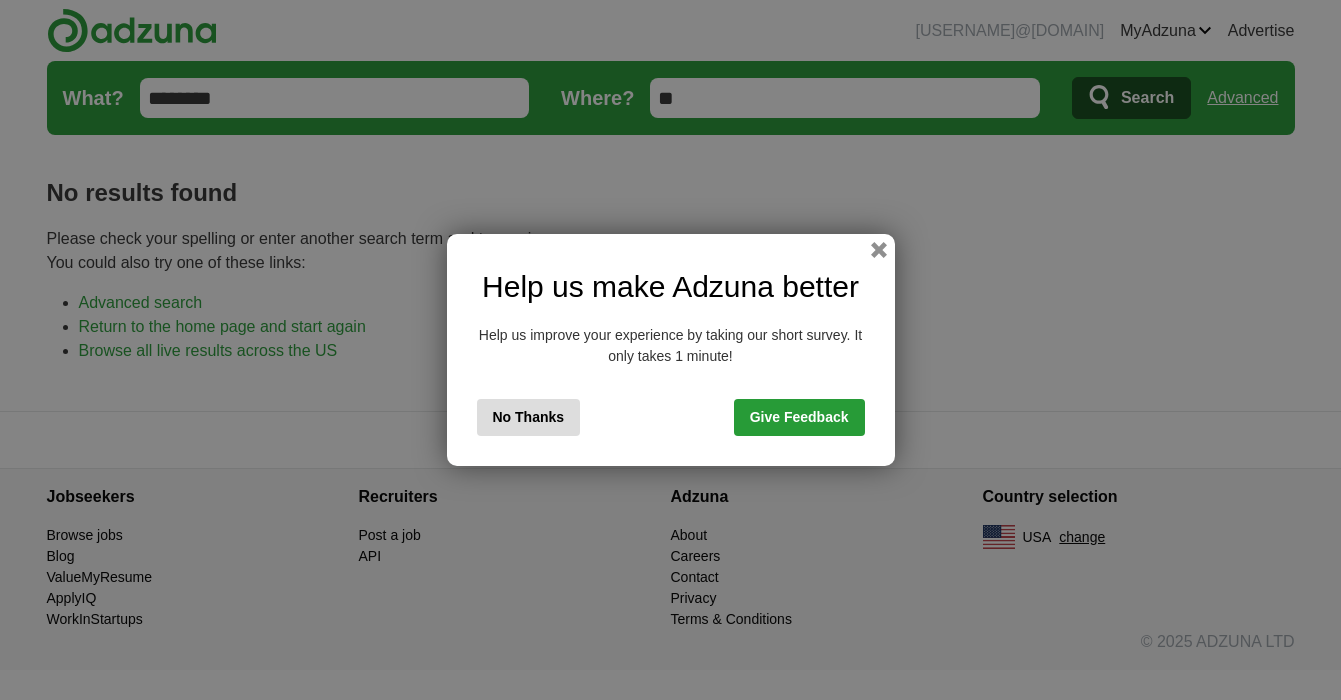 click on "No Thanks" at bounding box center (529, 417) 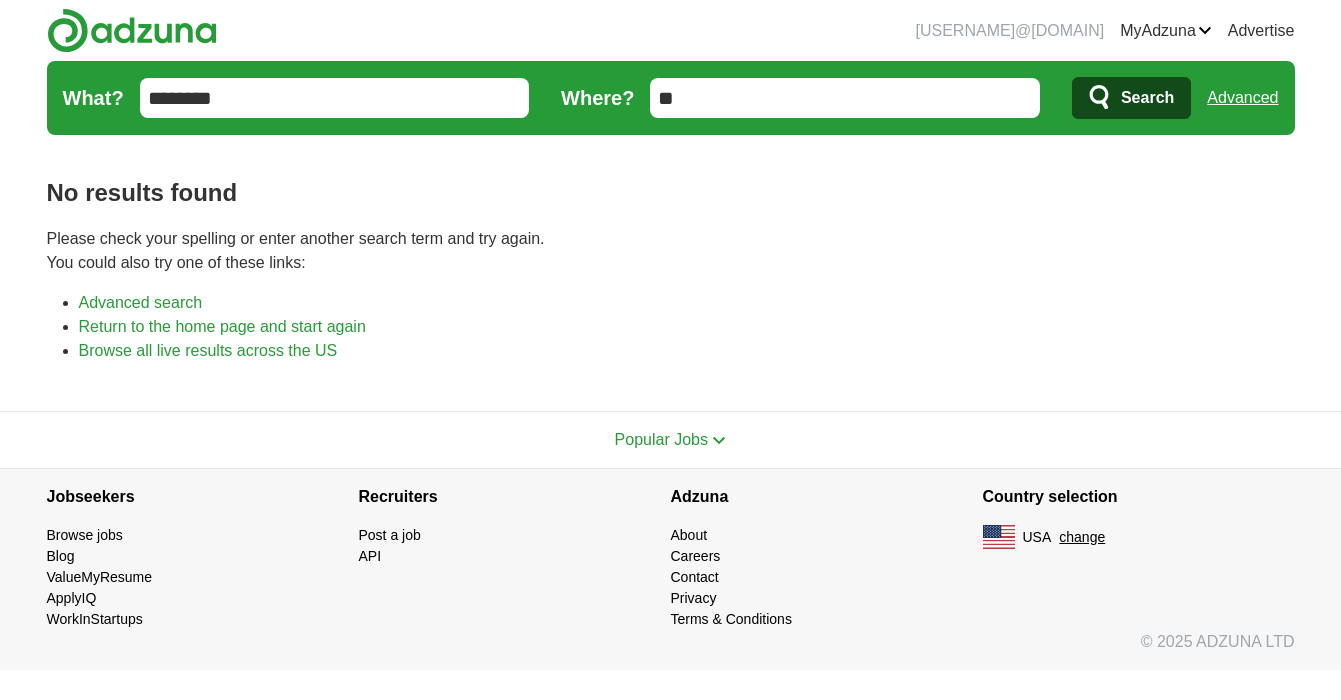 click on "Please check your spelling or enter another search term and try again. You could also try one of these links:" at bounding box center [671, 251] 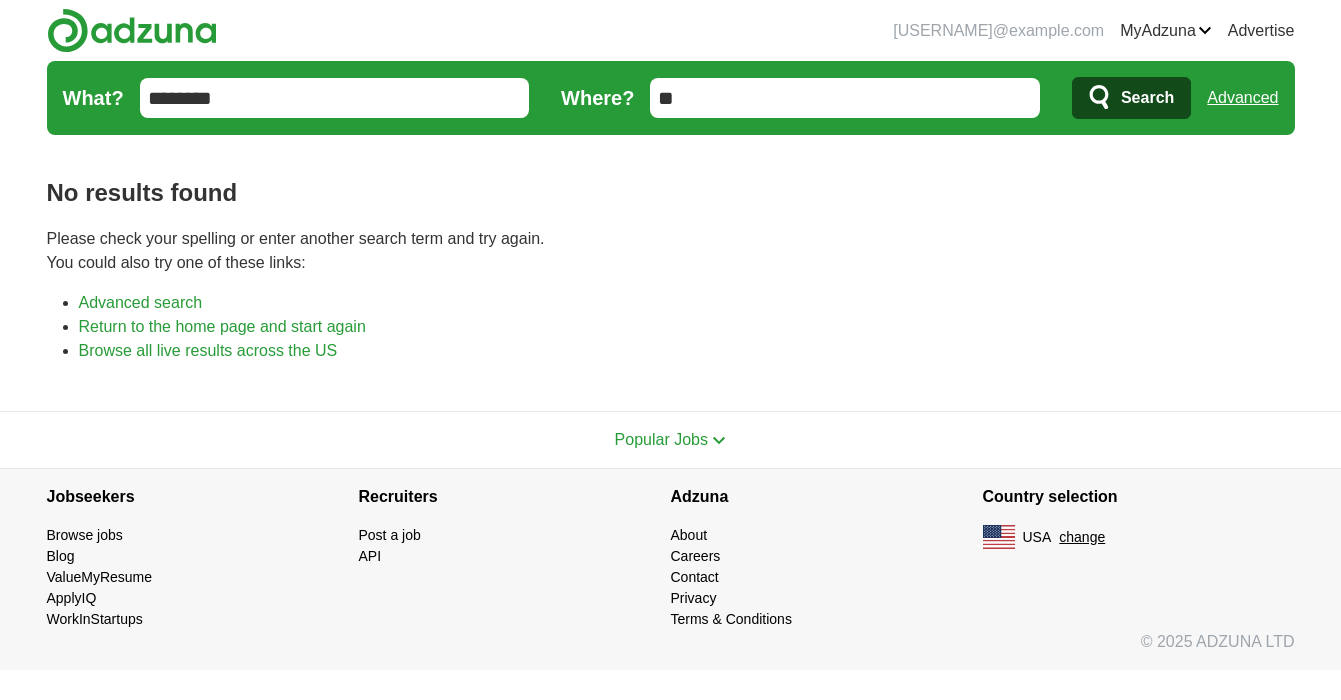 scroll, scrollTop: 0, scrollLeft: 0, axis: both 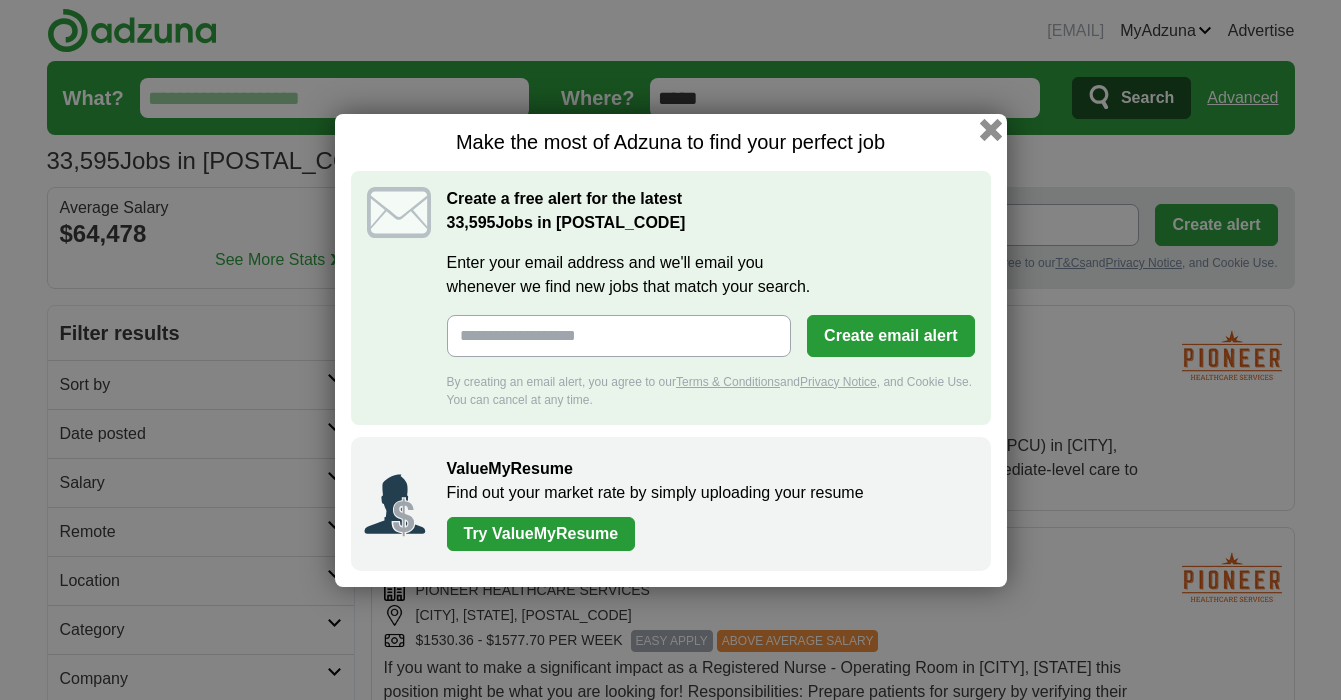 click at bounding box center (990, 129) 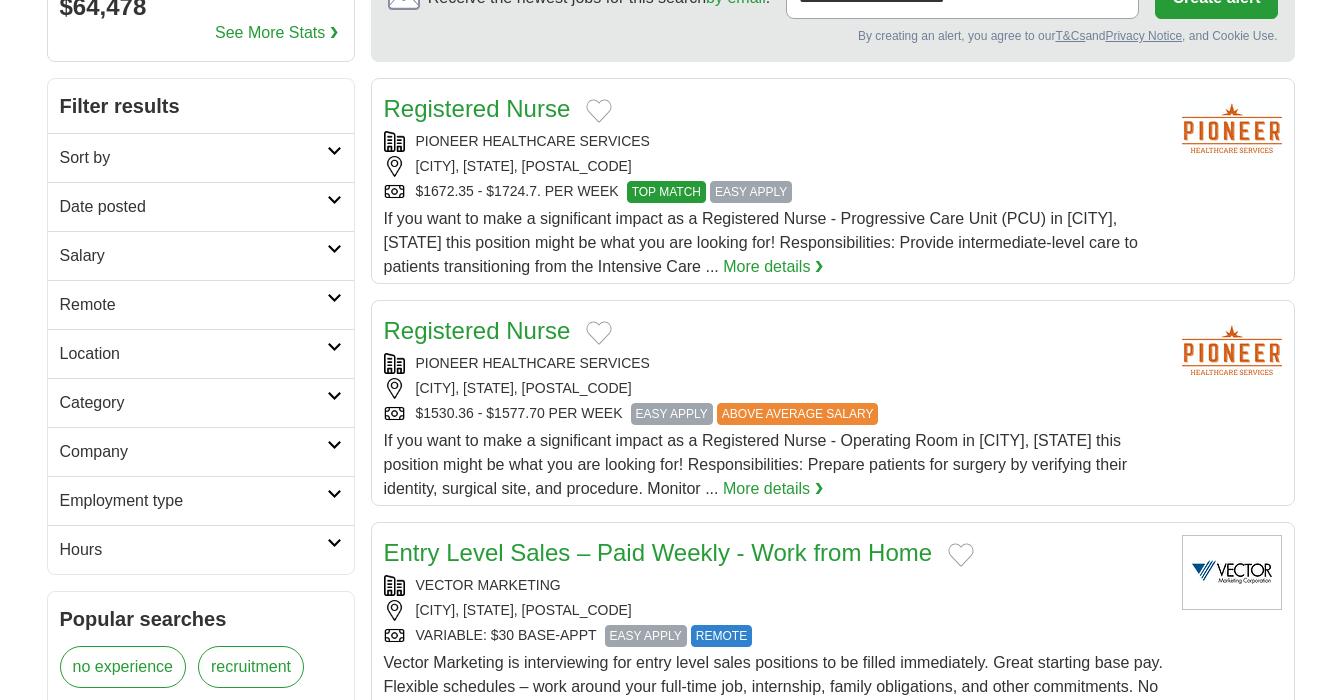 scroll, scrollTop: 227, scrollLeft: 0, axis: vertical 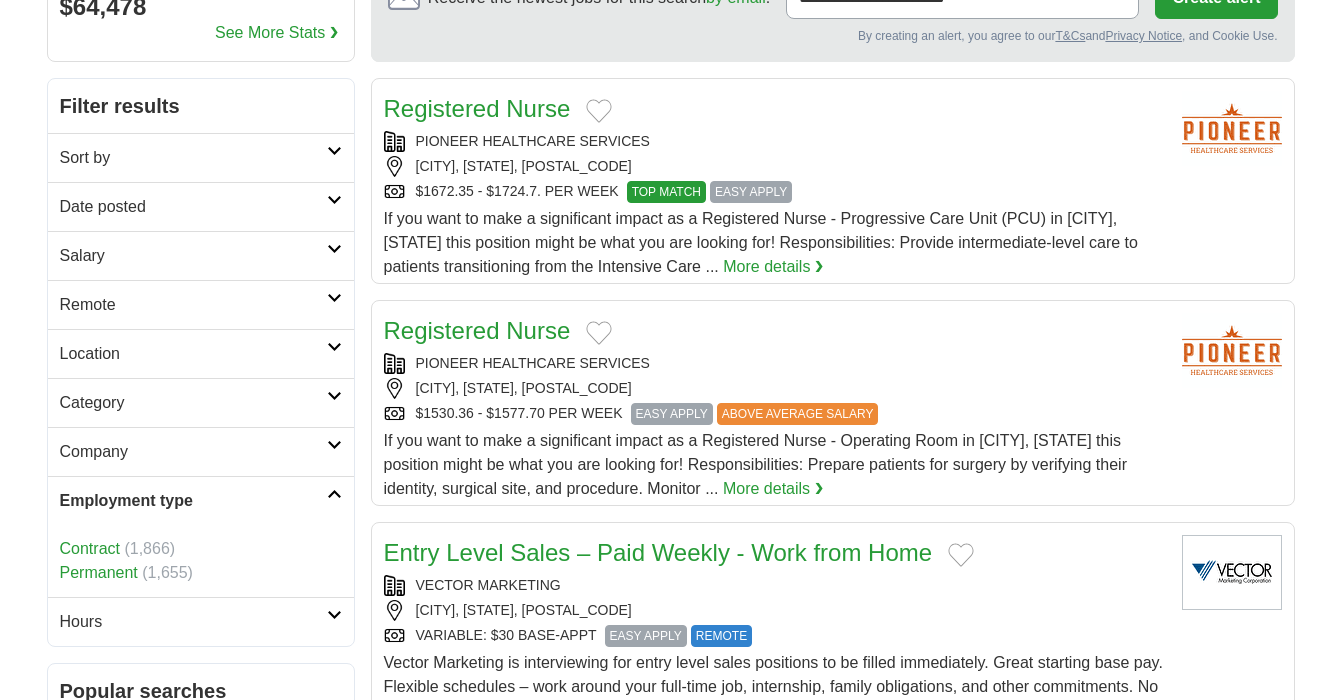 click on "Employment type" at bounding box center [201, 500] 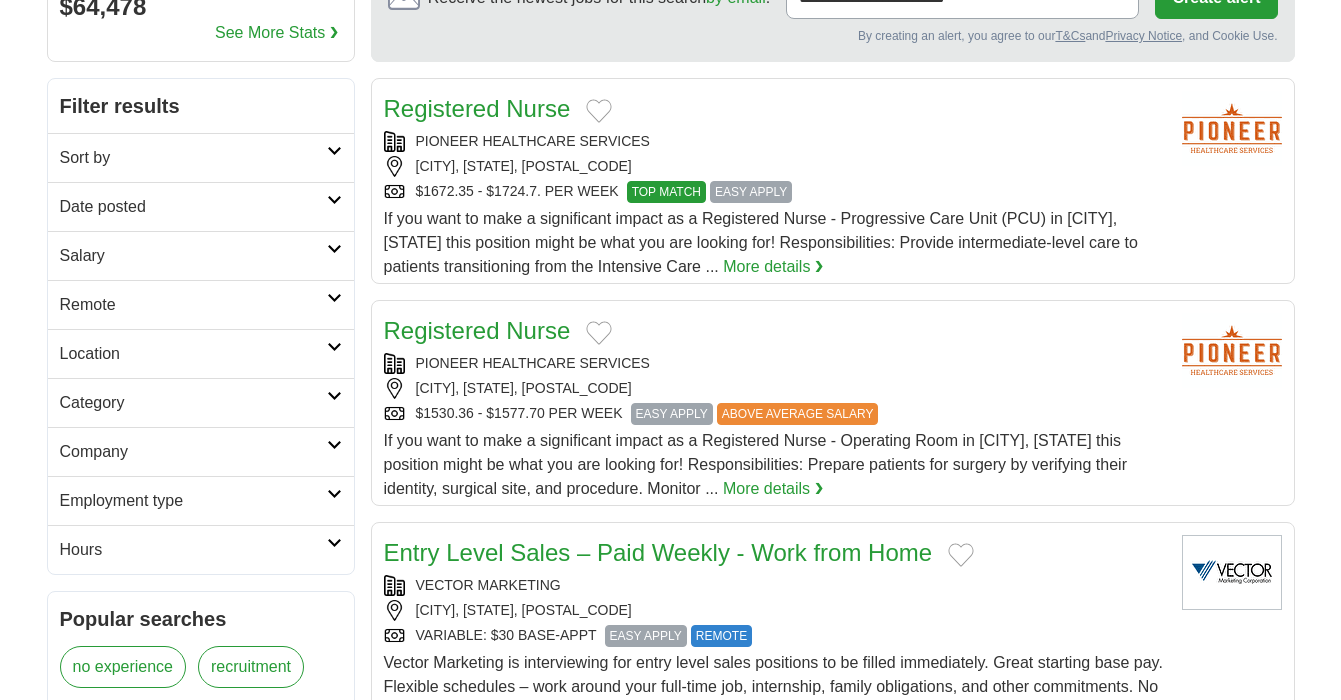 click at bounding box center [334, 298] 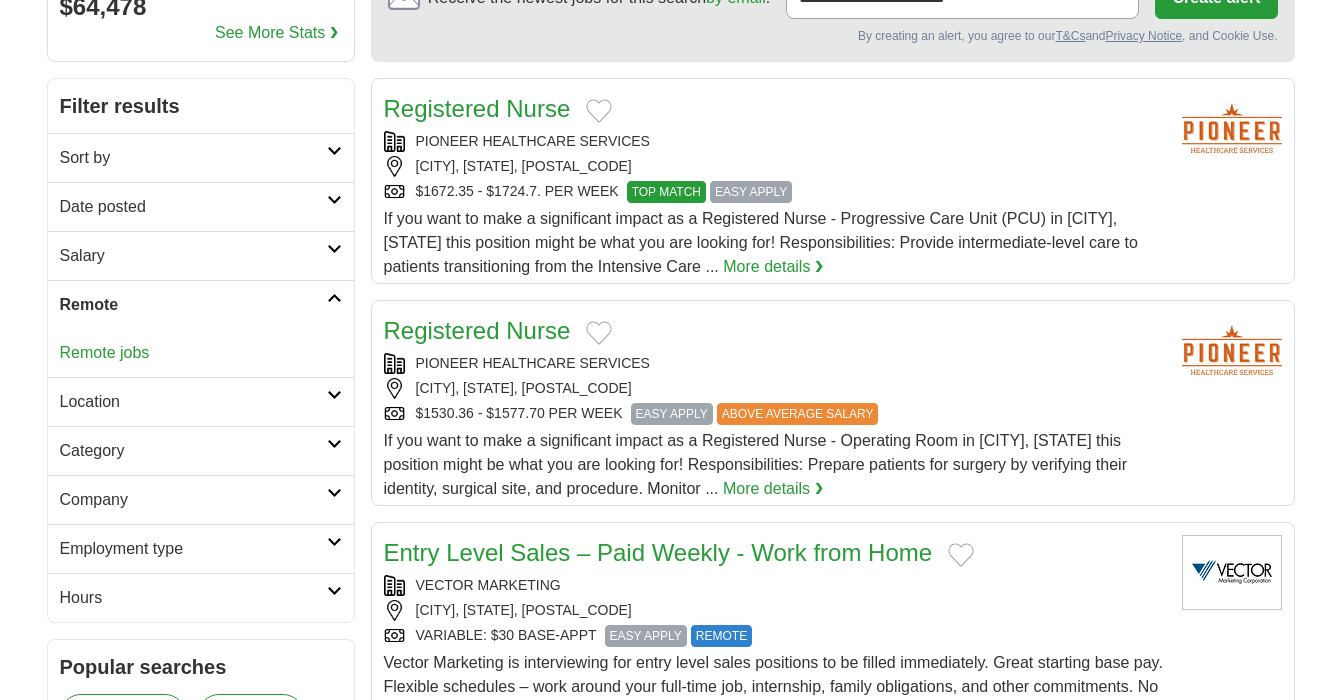 click at bounding box center (334, 395) 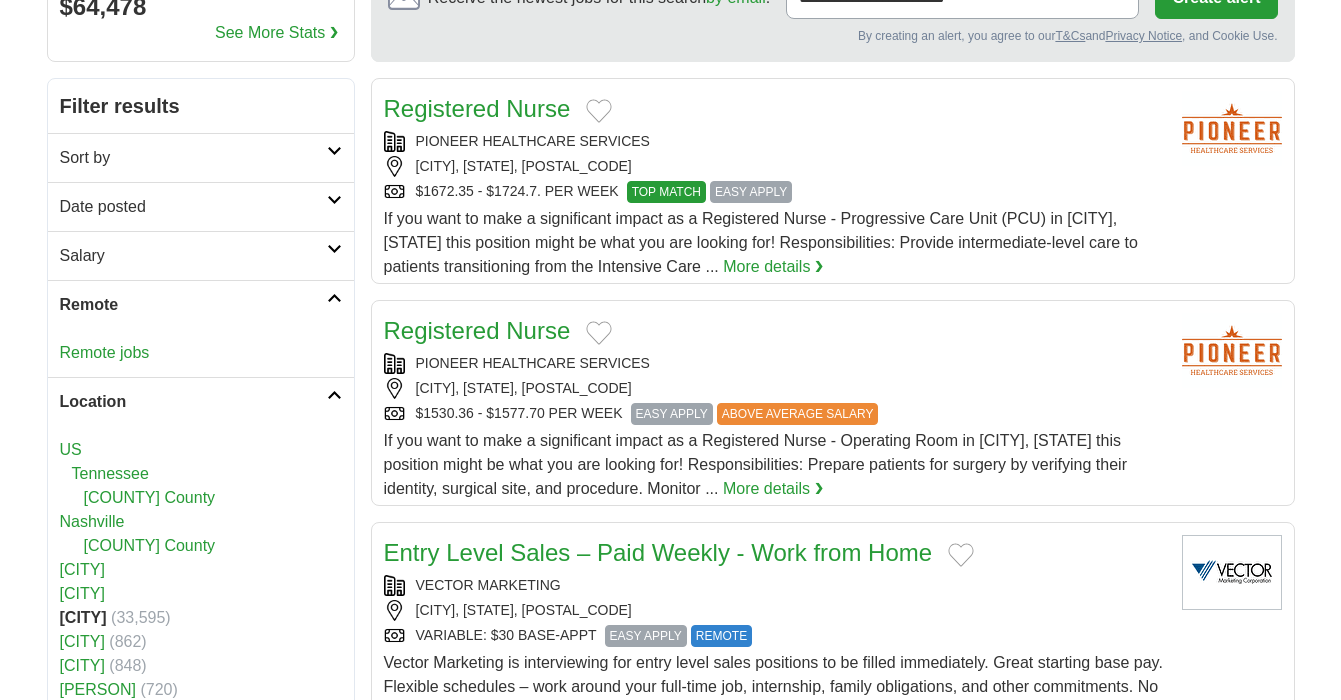 click on "US" at bounding box center (71, 449) 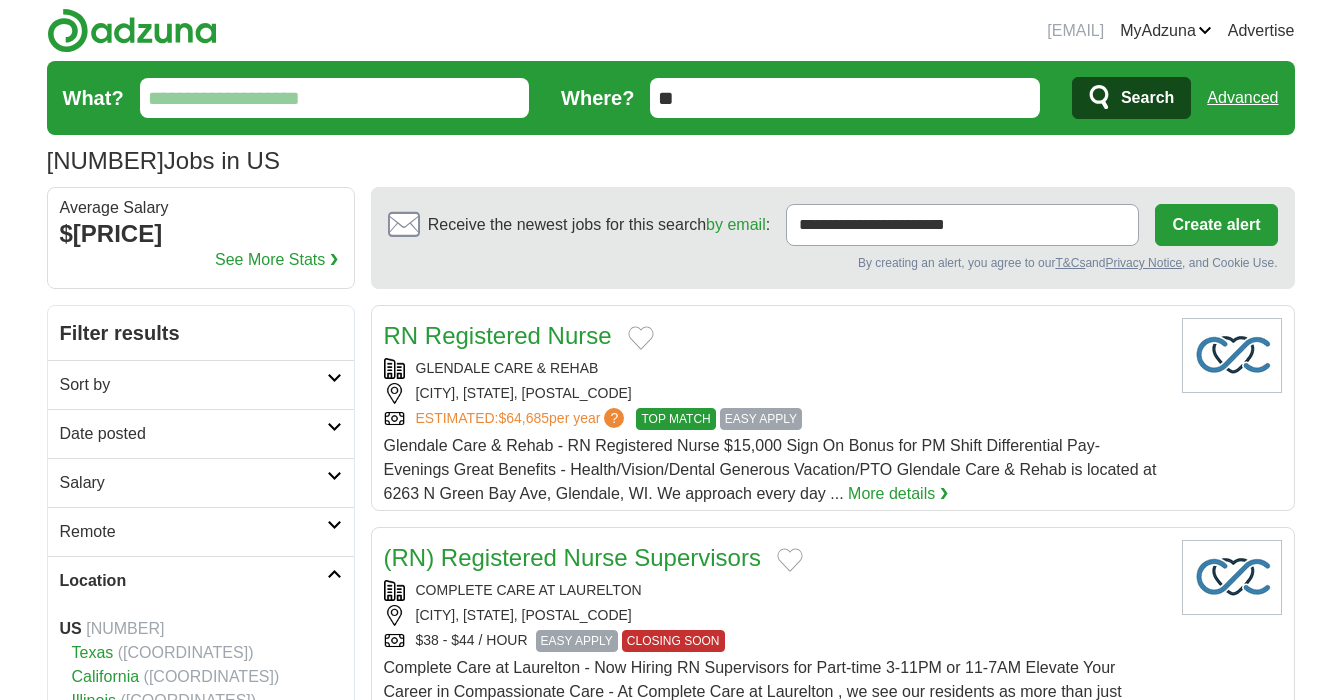 scroll, scrollTop: 0, scrollLeft: 0, axis: both 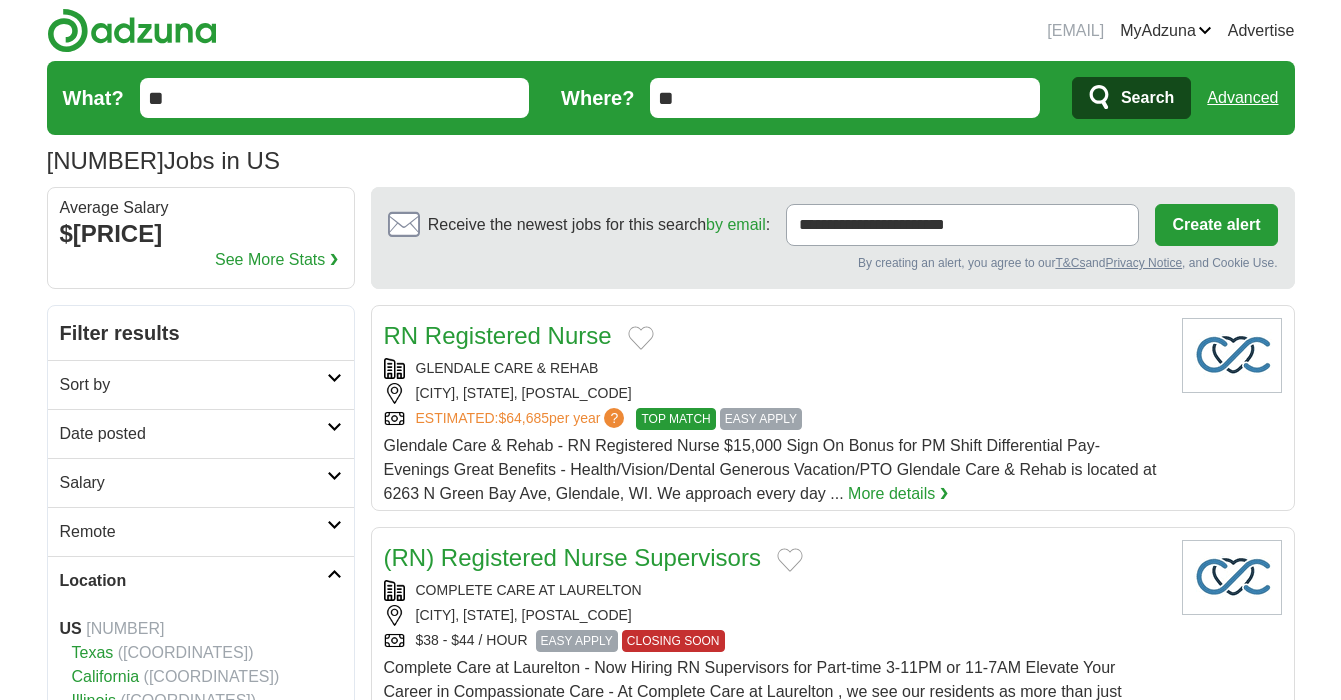 type on "*" 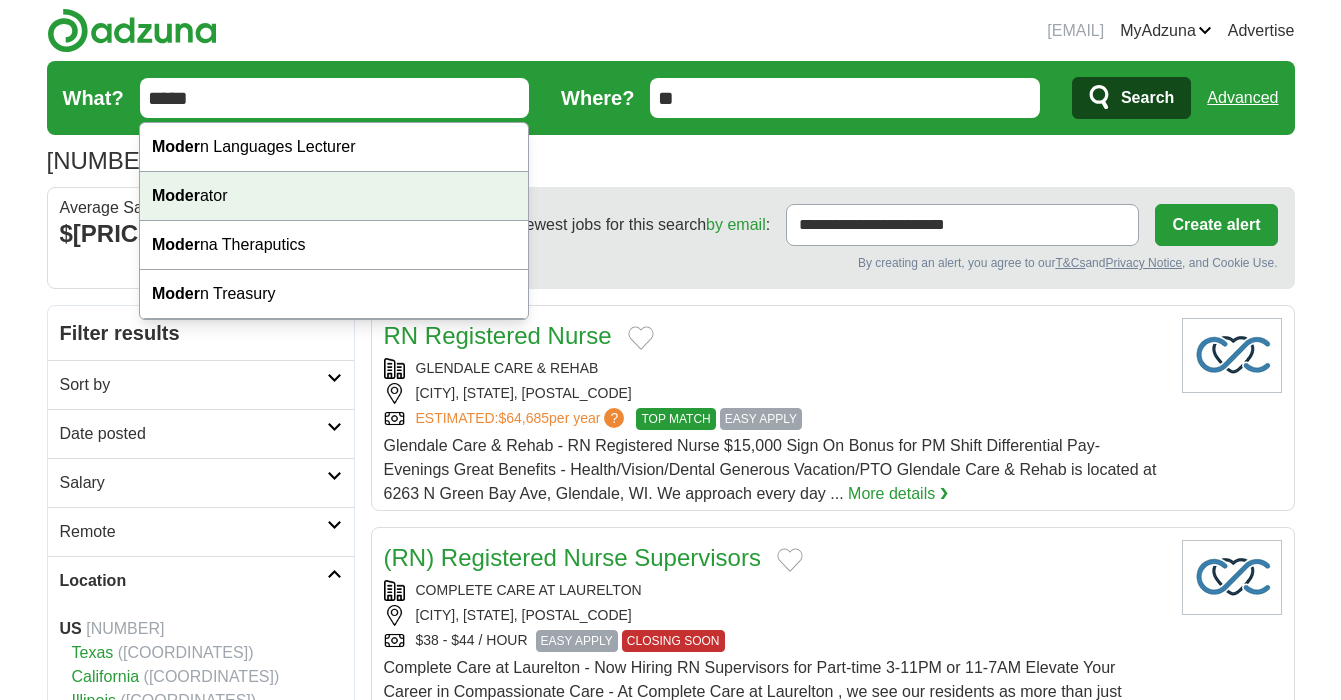 click on "Moder ator" at bounding box center [334, 196] 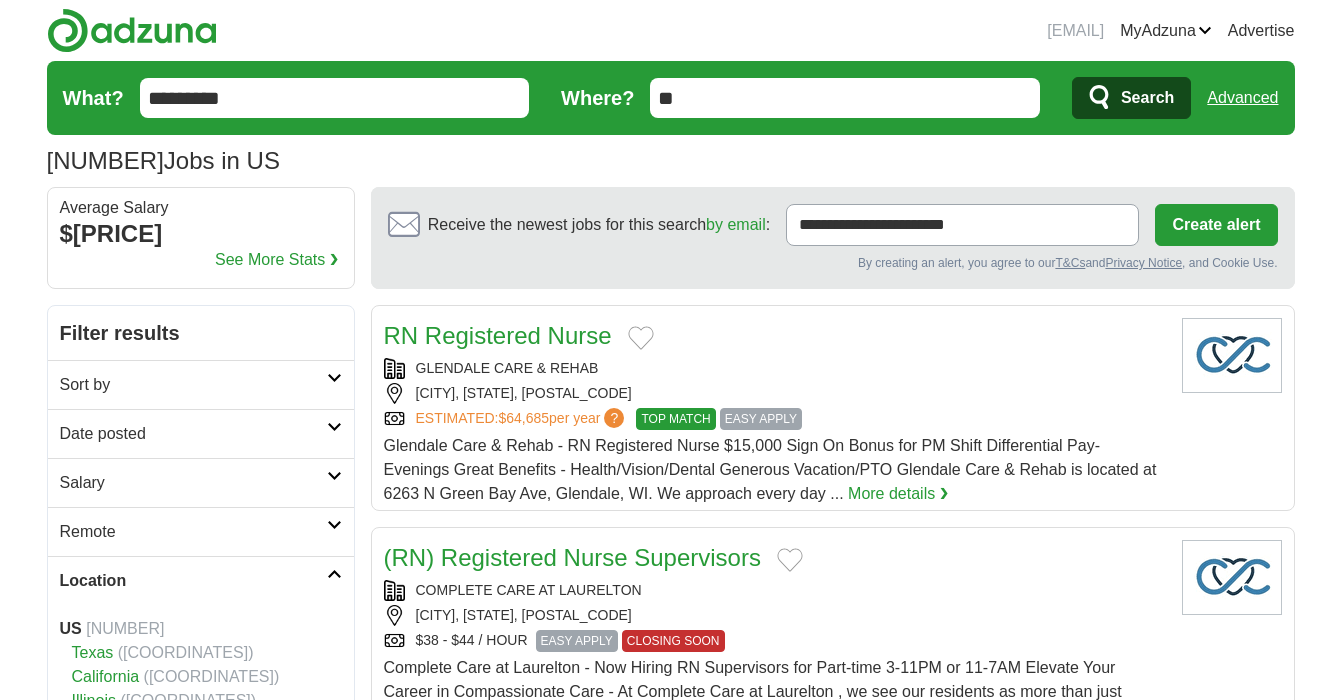scroll, scrollTop: 0, scrollLeft: 0, axis: both 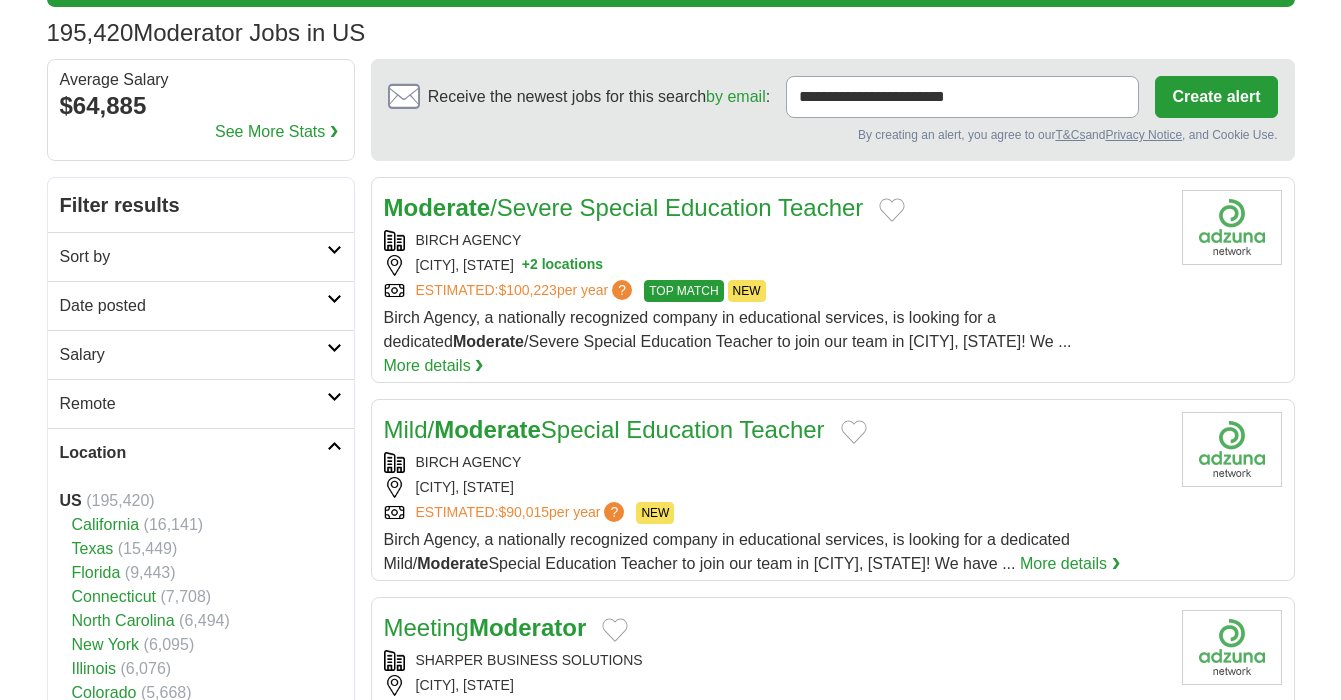 click on "Remote" at bounding box center [201, 403] 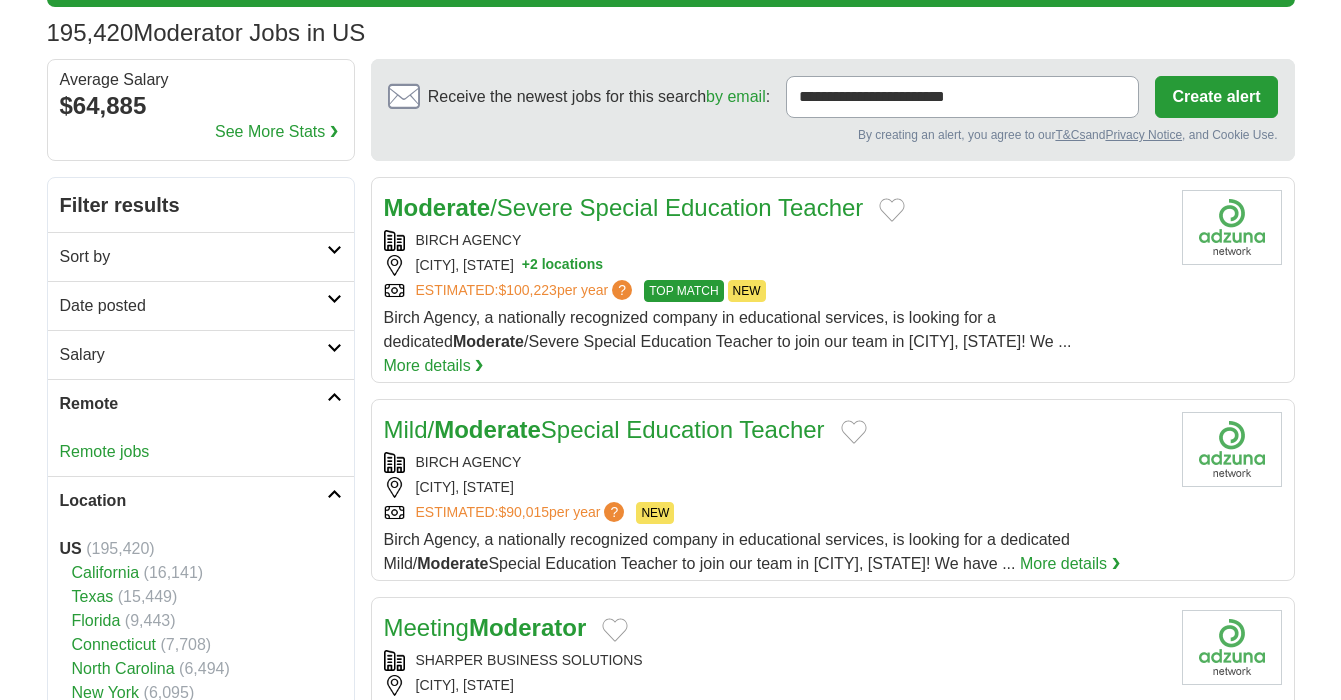 click on "Remote jobs" at bounding box center [105, 451] 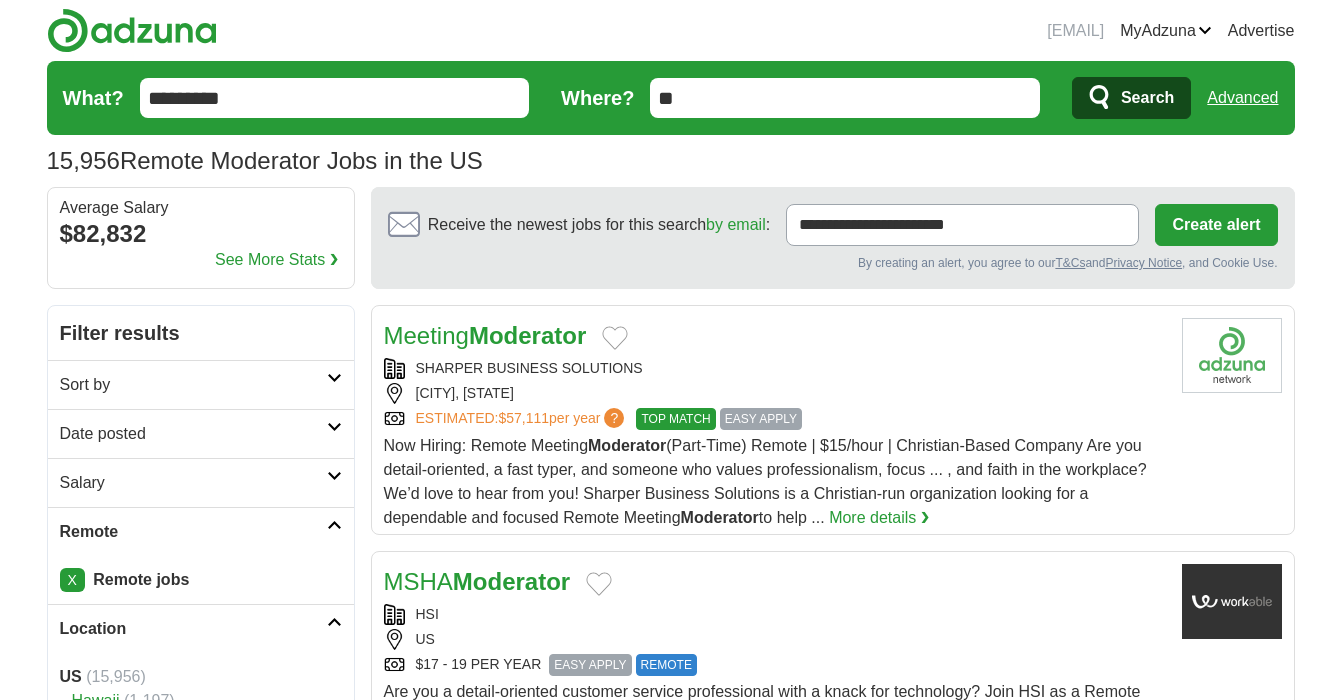 scroll, scrollTop: 0, scrollLeft: 0, axis: both 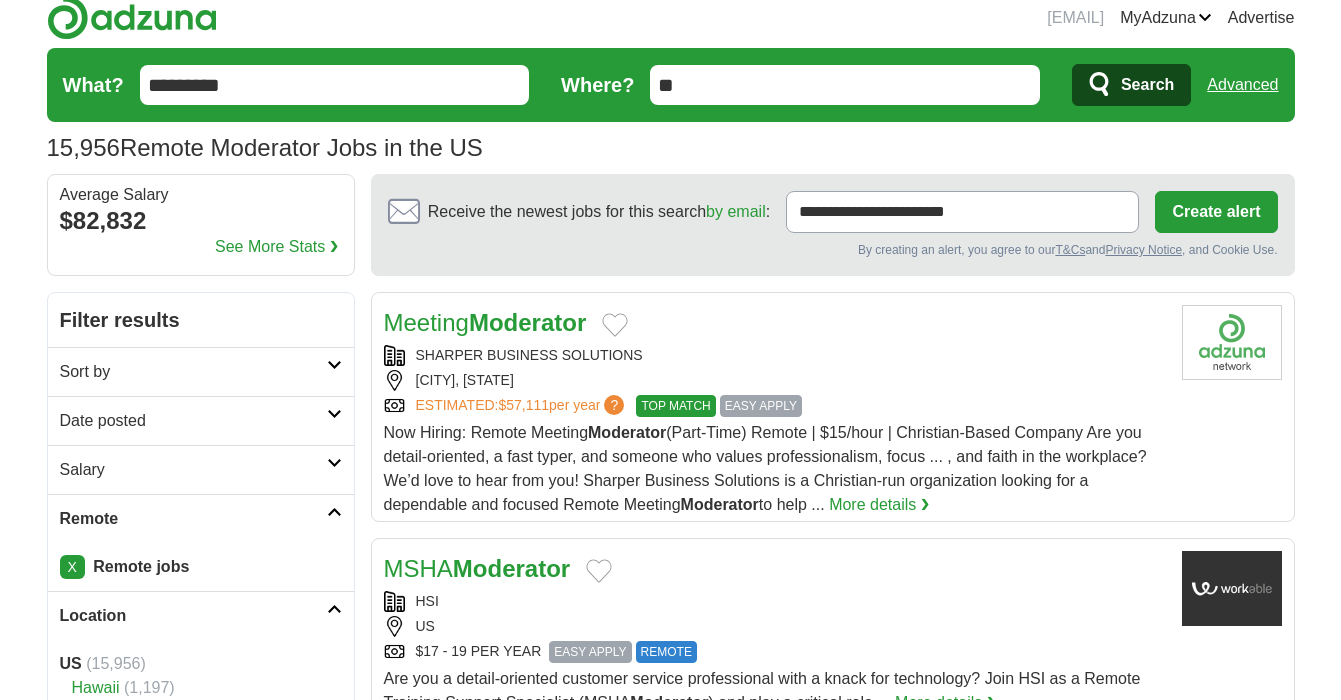 click on "[EMAIL]
MyAdzuna
Alerts
Favorites
Resumes
ApplyIQ
Preferences
Posted jobs
Logout
Advertise
15,956
Remote Moderator Jobs in the US
Salary
Salary
Select a salary range
Salary from
from $10,000
from $20,000" at bounding box center [670, 1691] 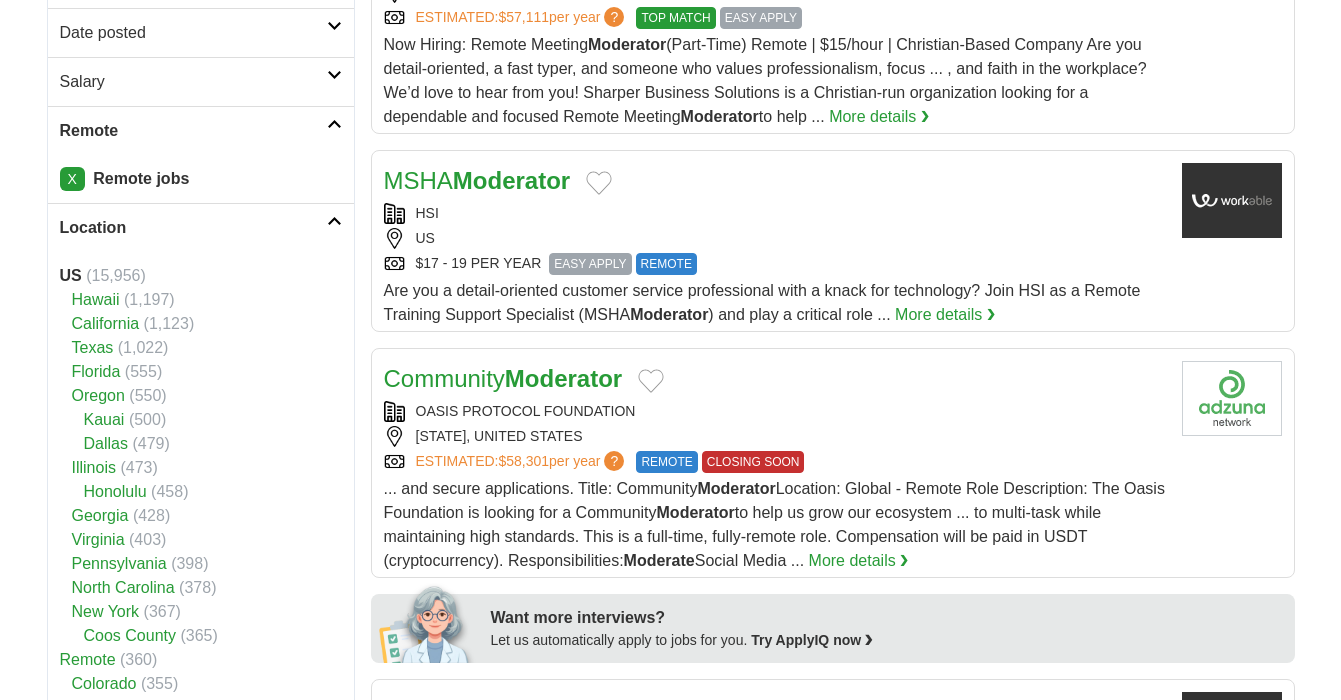 scroll, scrollTop: 402, scrollLeft: 0, axis: vertical 